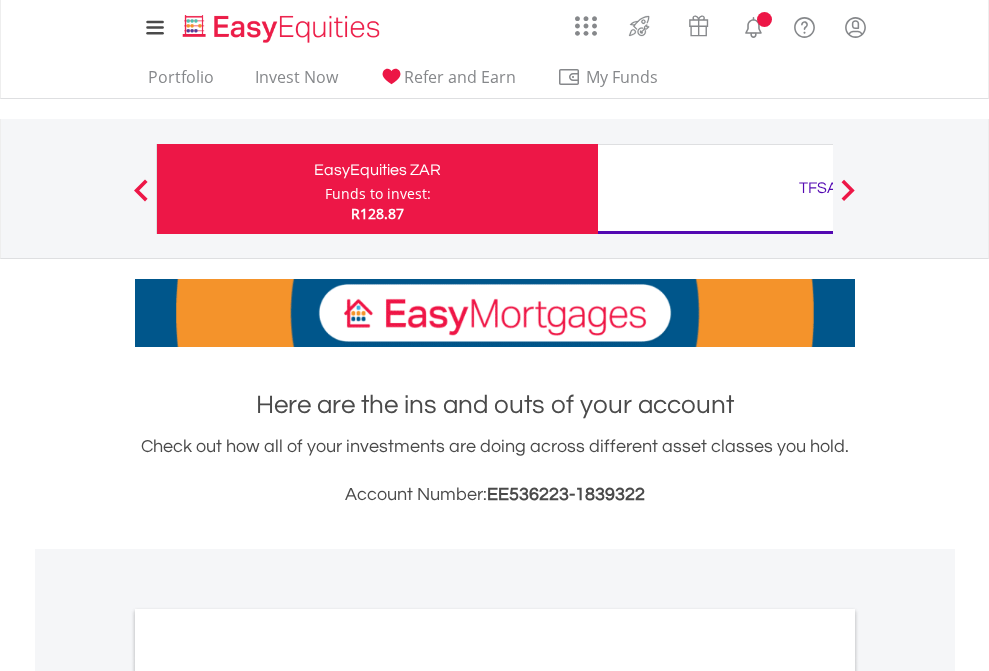 scroll, scrollTop: 0, scrollLeft: 0, axis: both 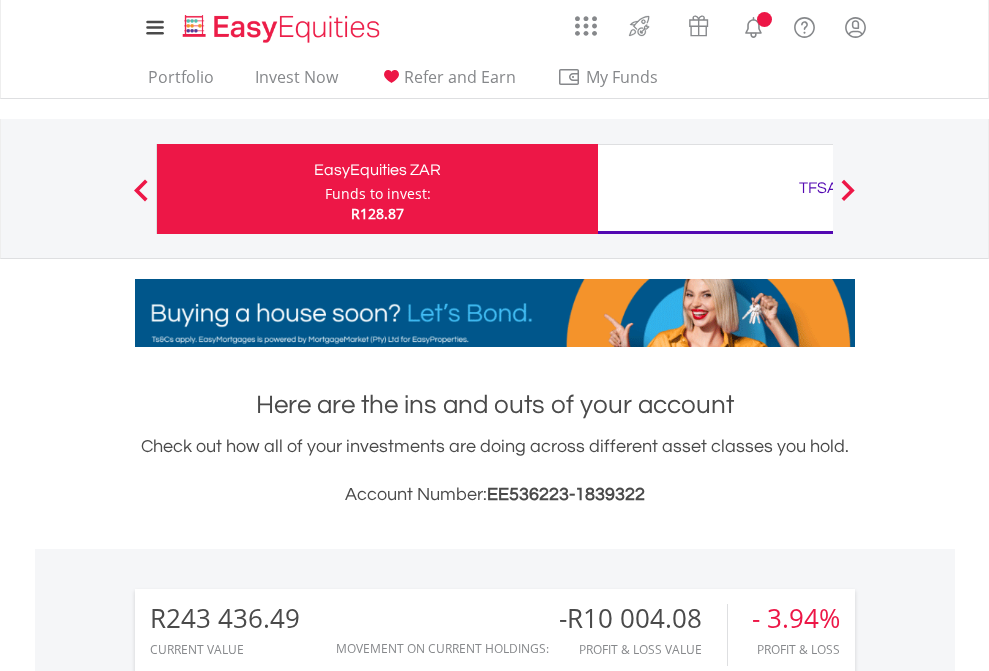 click on "Funds to invest:" at bounding box center [378, 194] 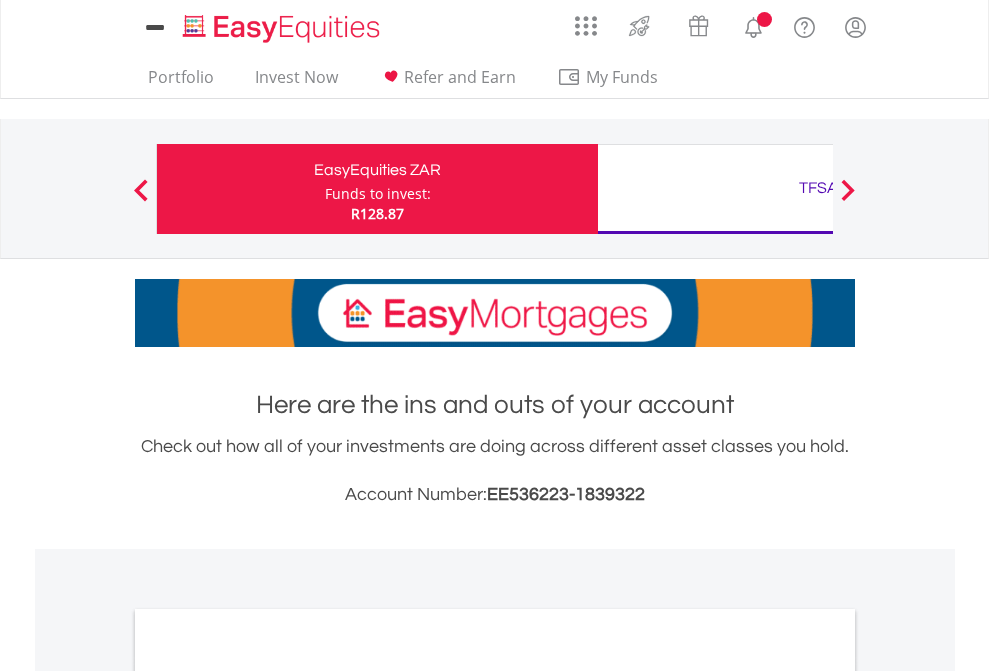 scroll, scrollTop: 0, scrollLeft: 0, axis: both 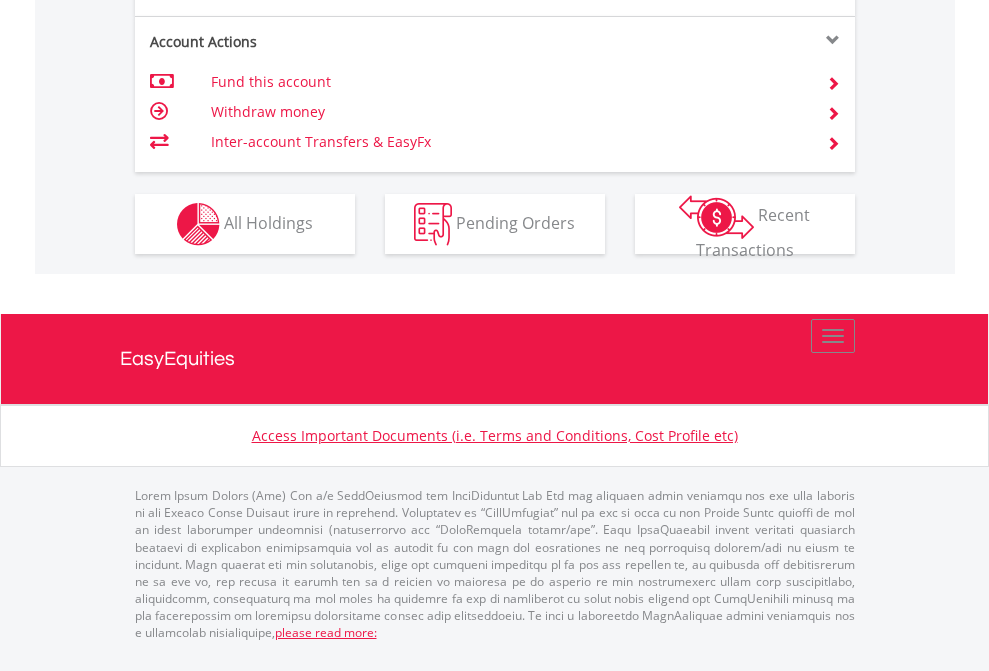 click on "Investment types" at bounding box center [706, -337] 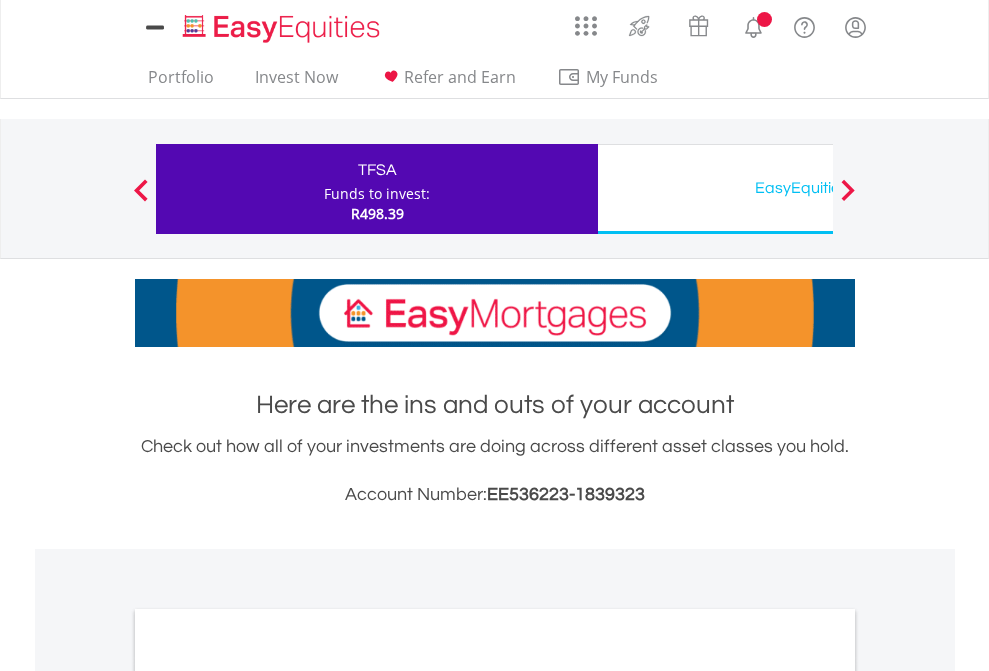 scroll, scrollTop: 0, scrollLeft: 0, axis: both 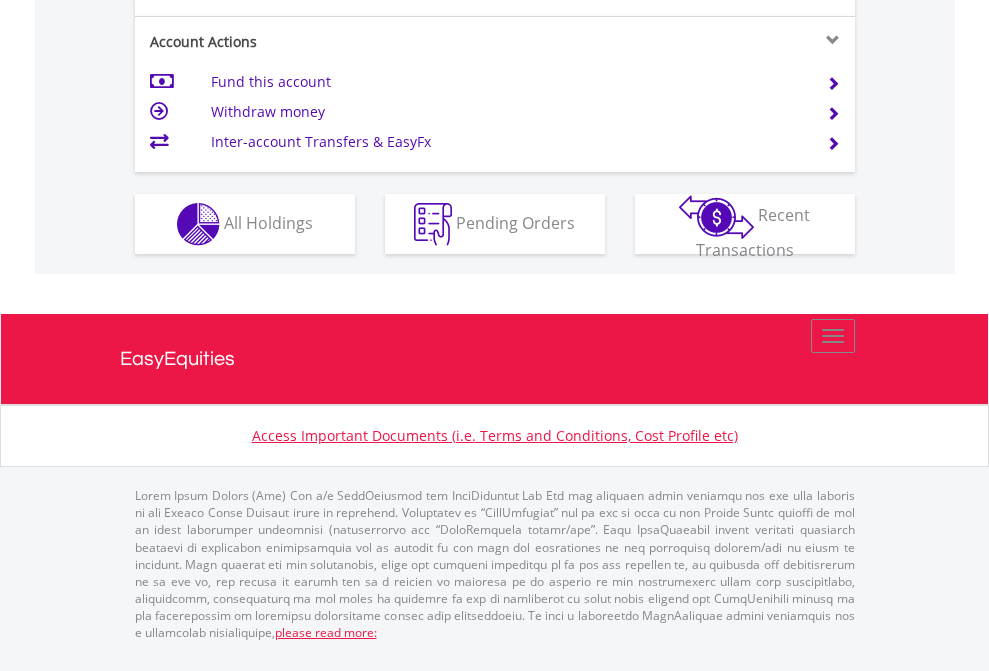click on "Investment types" at bounding box center (706, -337) 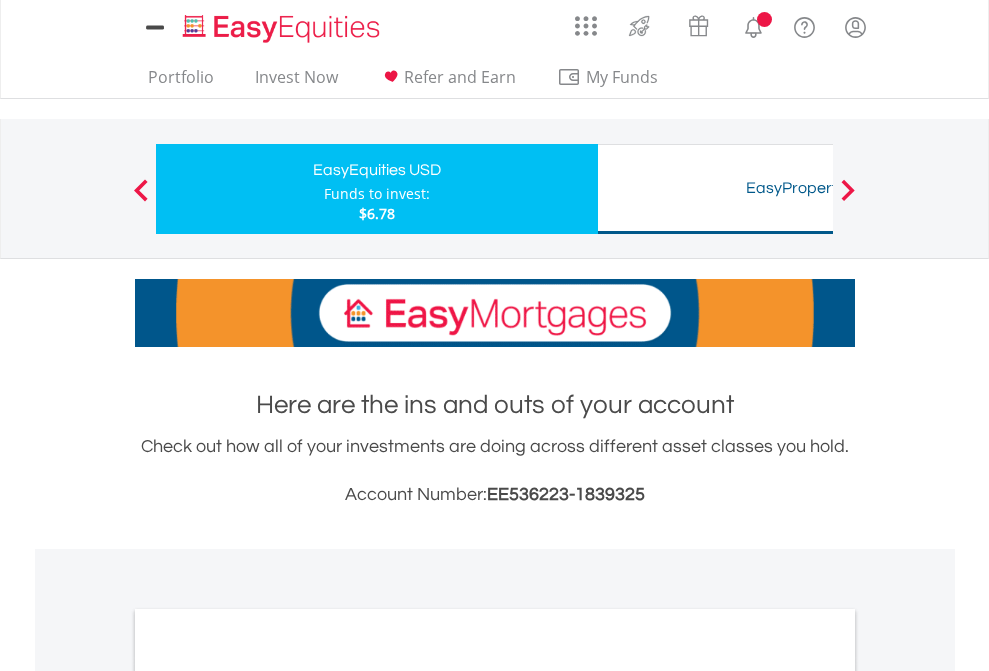scroll, scrollTop: 0, scrollLeft: 0, axis: both 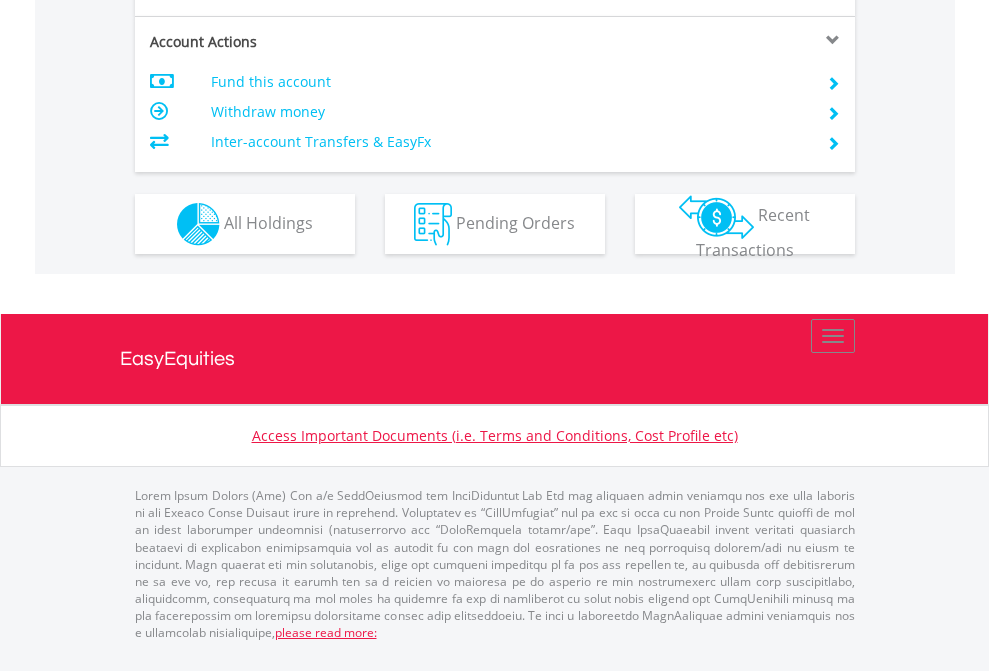 click on "Investment types" at bounding box center [706, -337] 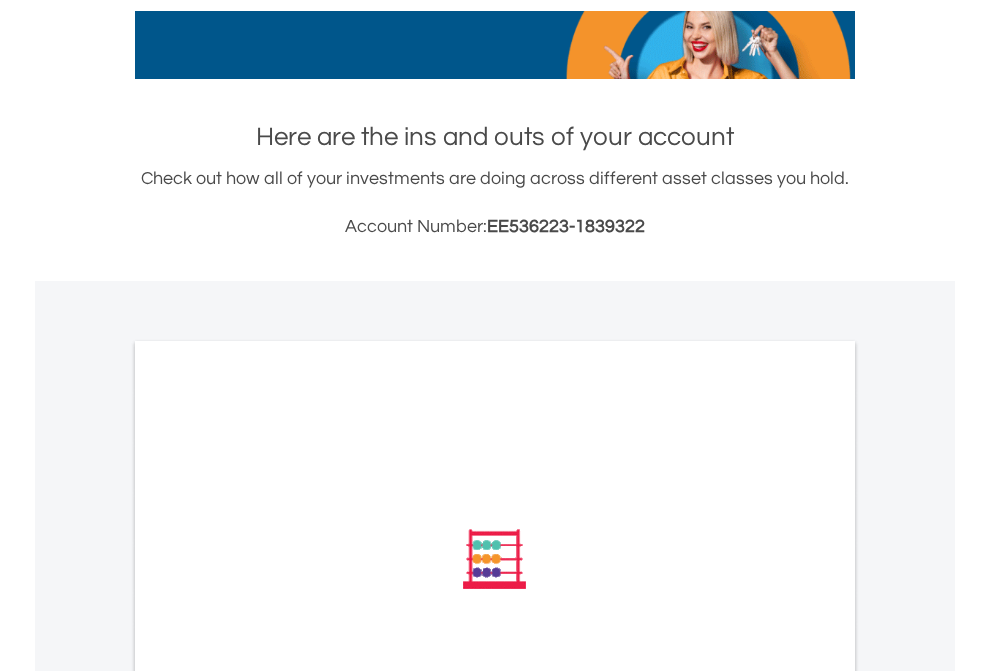 click on "All Holdings" at bounding box center (268, 828) 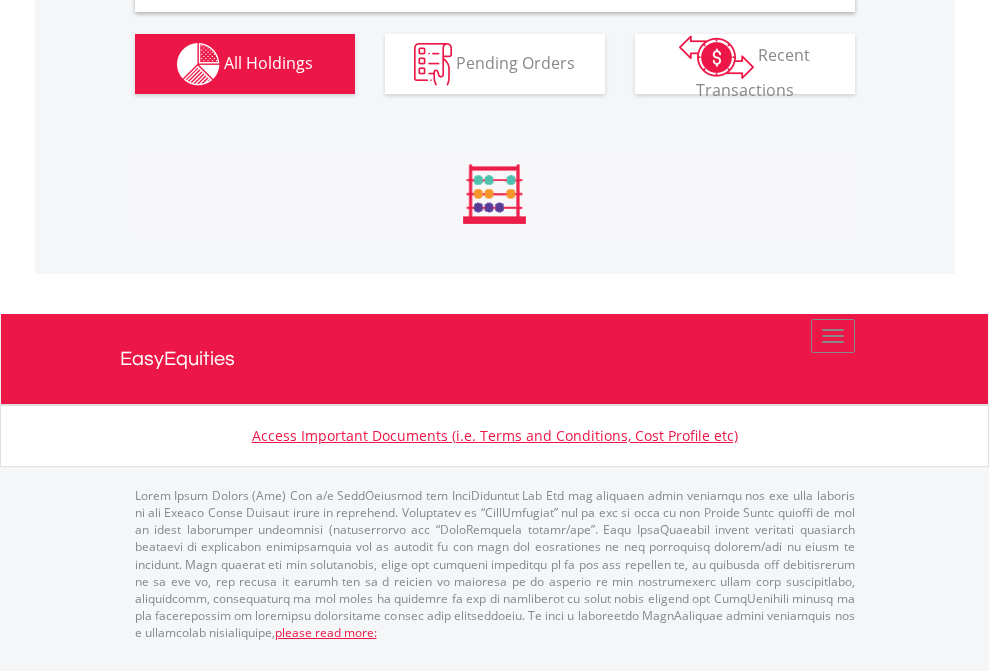 scroll, scrollTop: 1933, scrollLeft: 0, axis: vertical 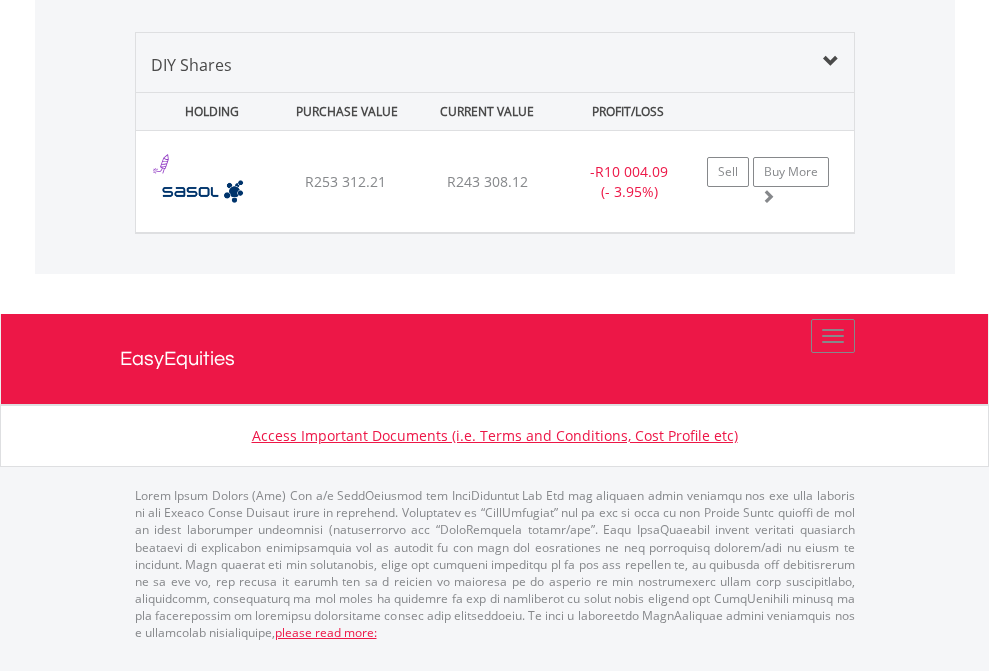 click on "TFSA" at bounding box center (818, -968) 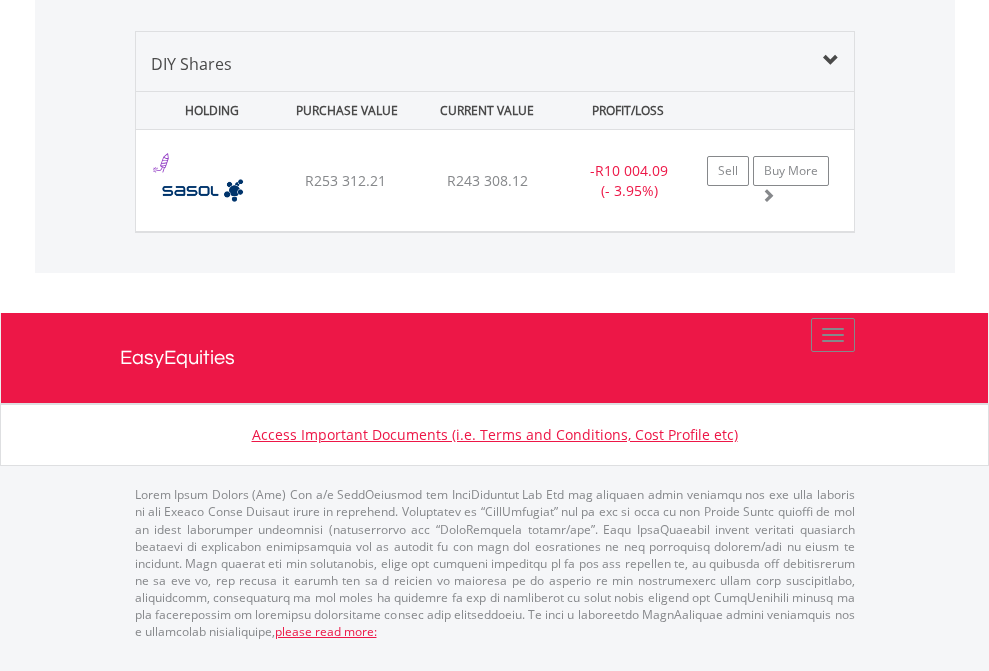 scroll, scrollTop: 144, scrollLeft: 0, axis: vertical 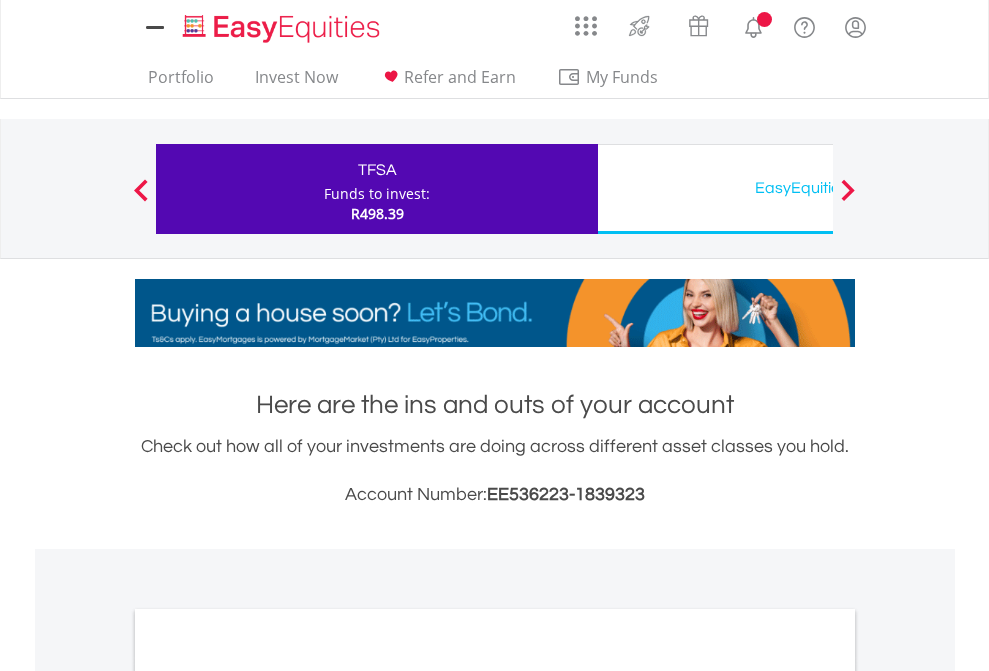 click on "All Holdings" at bounding box center (268, 1096) 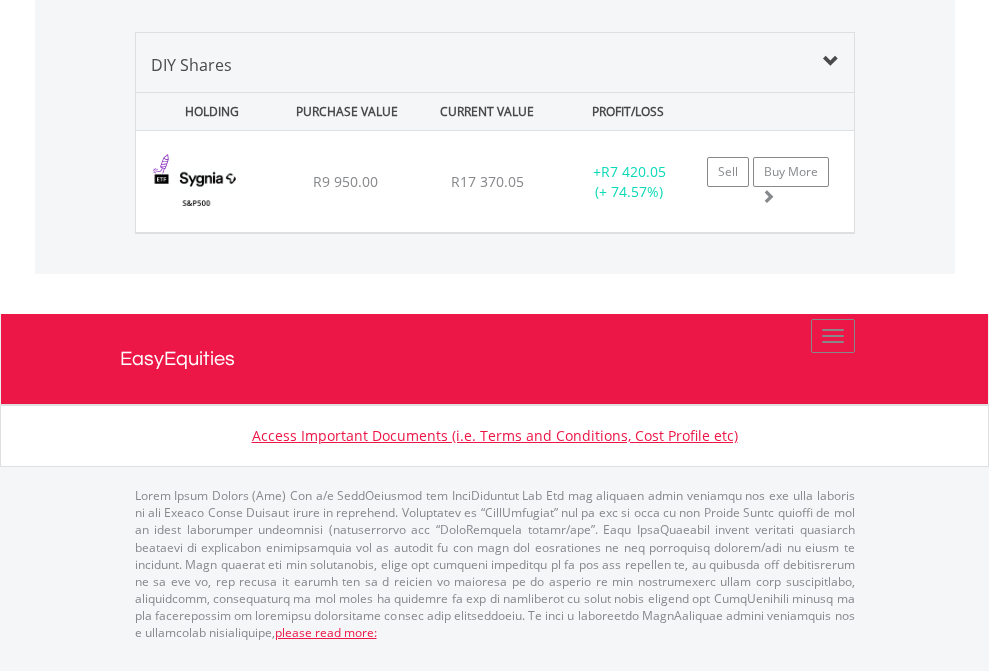 scroll, scrollTop: 2305, scrollLeft: 0, axis: vertical 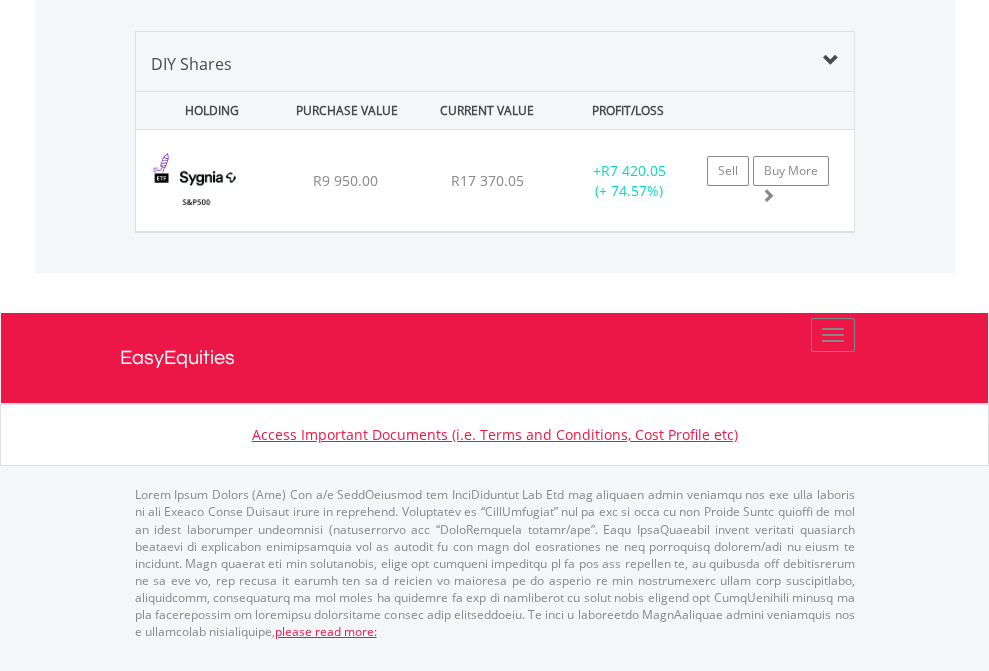 click on "EasyEquities USD" at bounding box center (818, -1419) 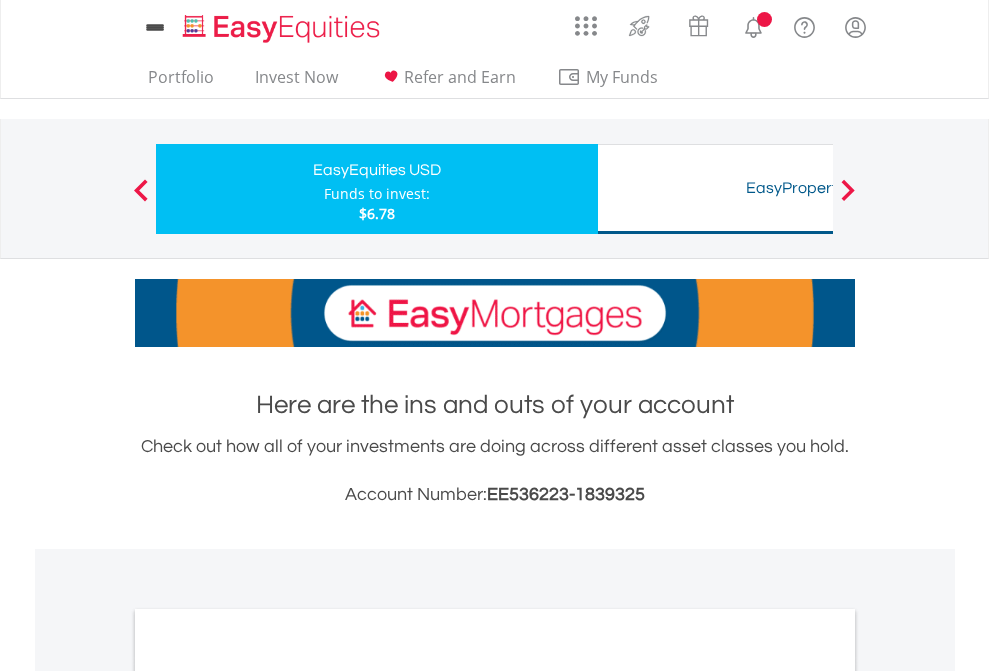 scroll, scrollTop: 0, scrollLeft: 0, axis: both 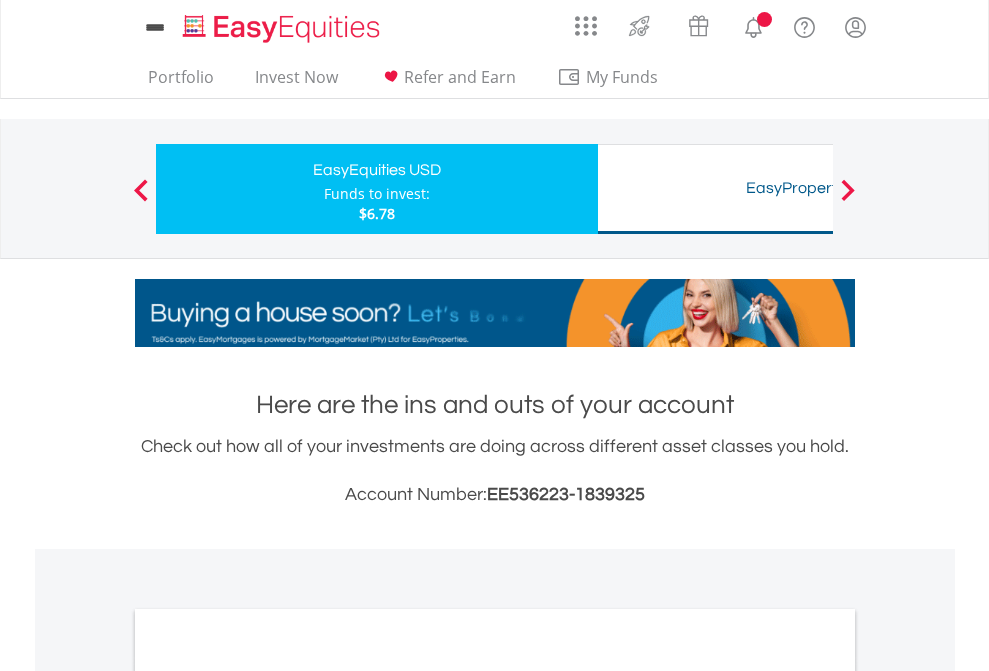 click on "All Holdings" at bounding box center [268, 1096] 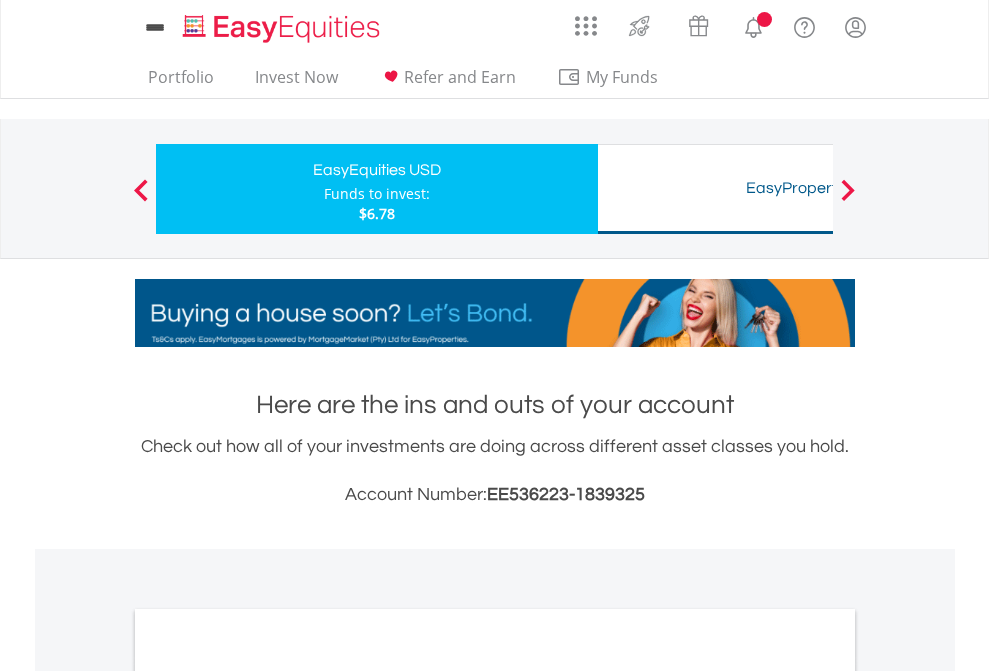 scroll, scrollTop: 1202, scrollLeft: 0, axis: vertical 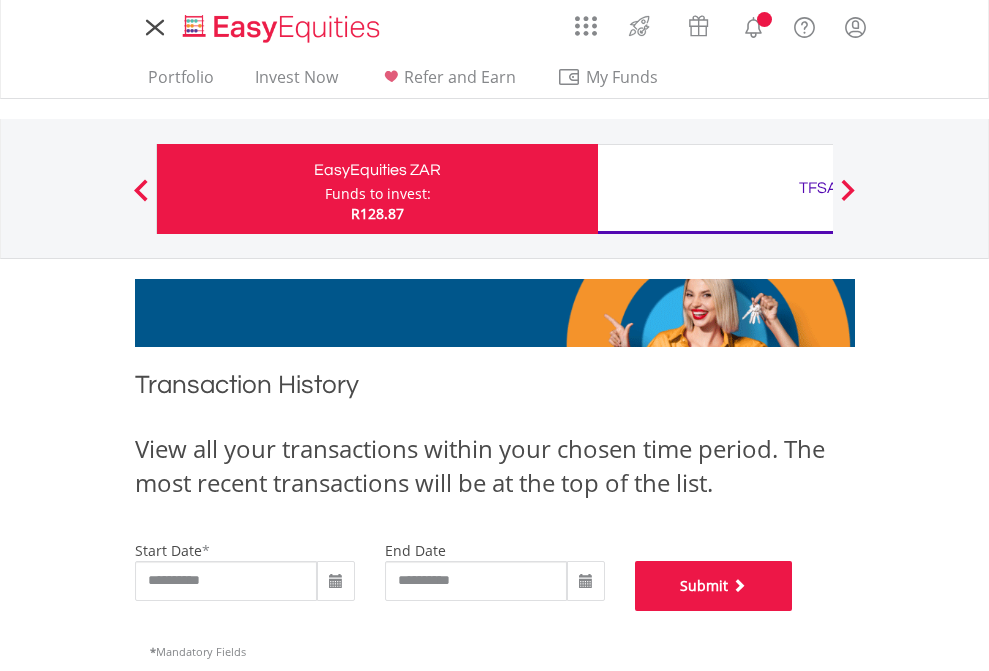 click on "Submit" at bounding box center [714, 586] 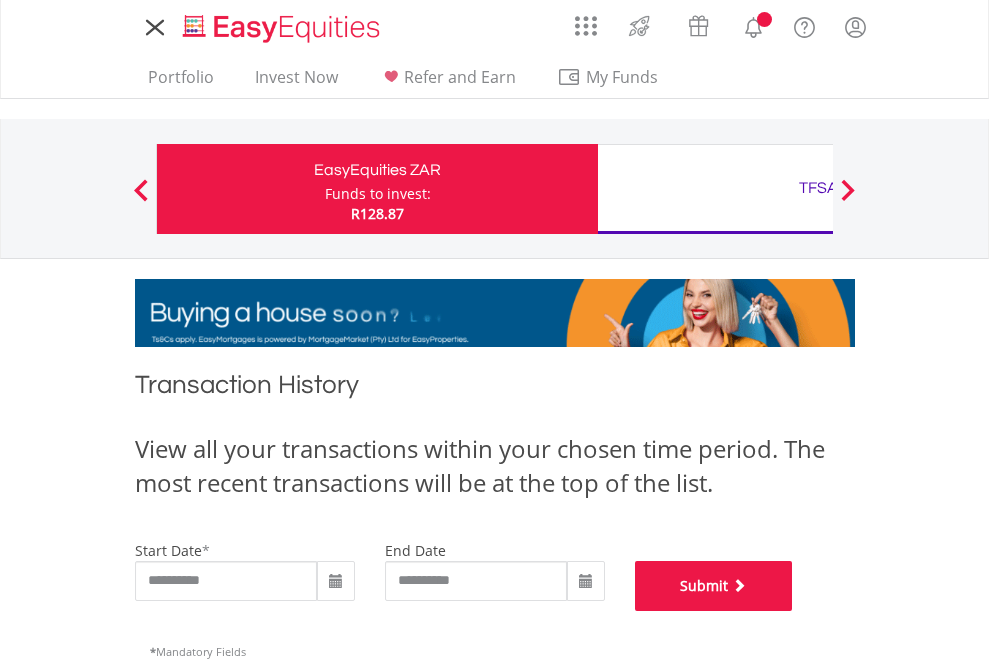 scroll, scrollTop: 811, scrollLeft: 0, axis: vertical 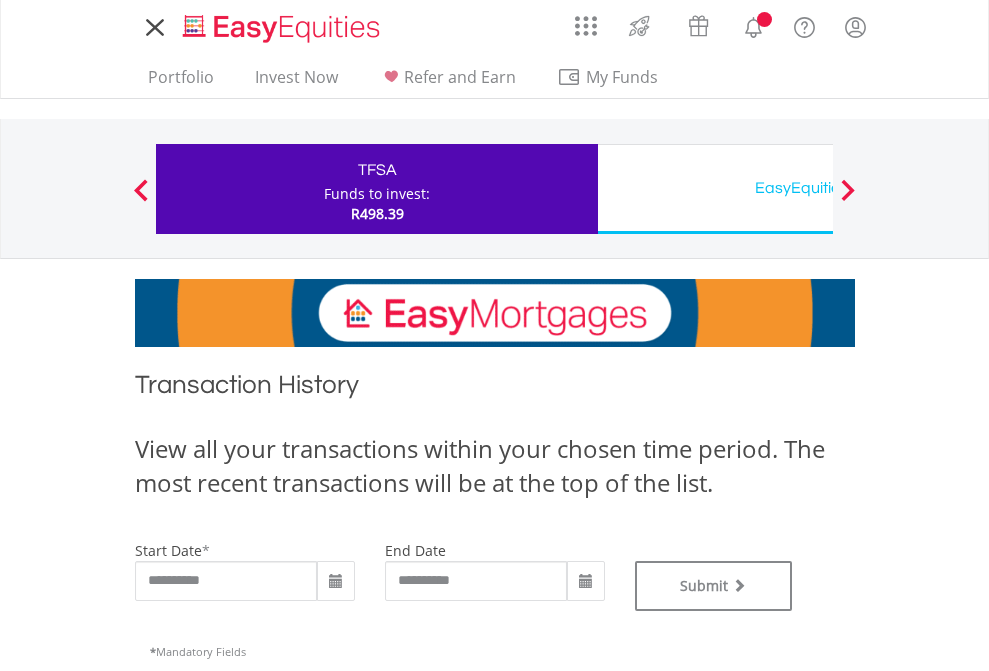 type on "**********" 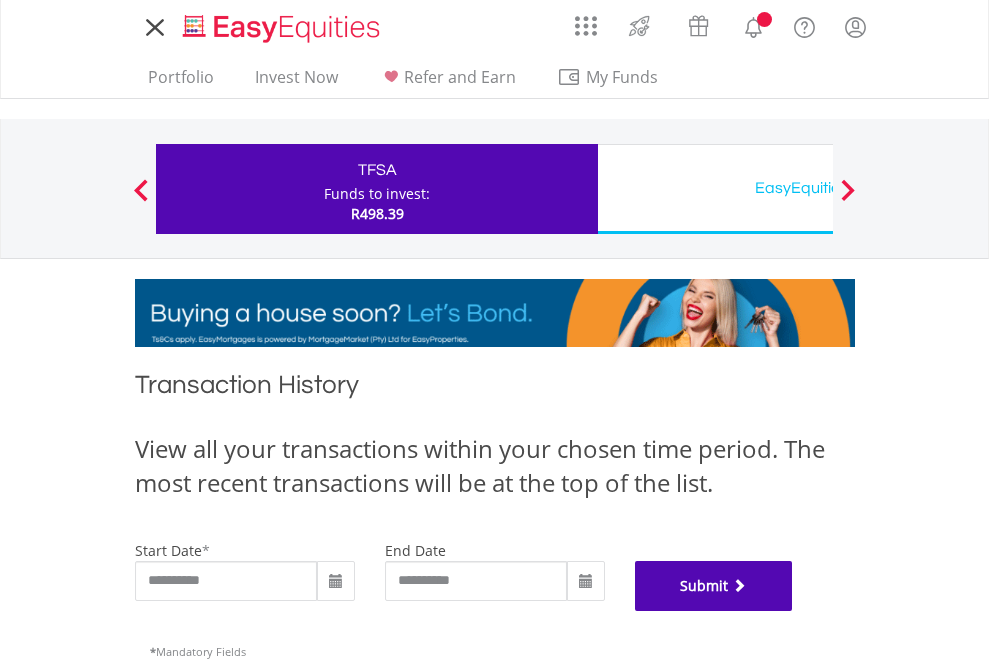 click on "Submit" at bounding box center [714, 586] 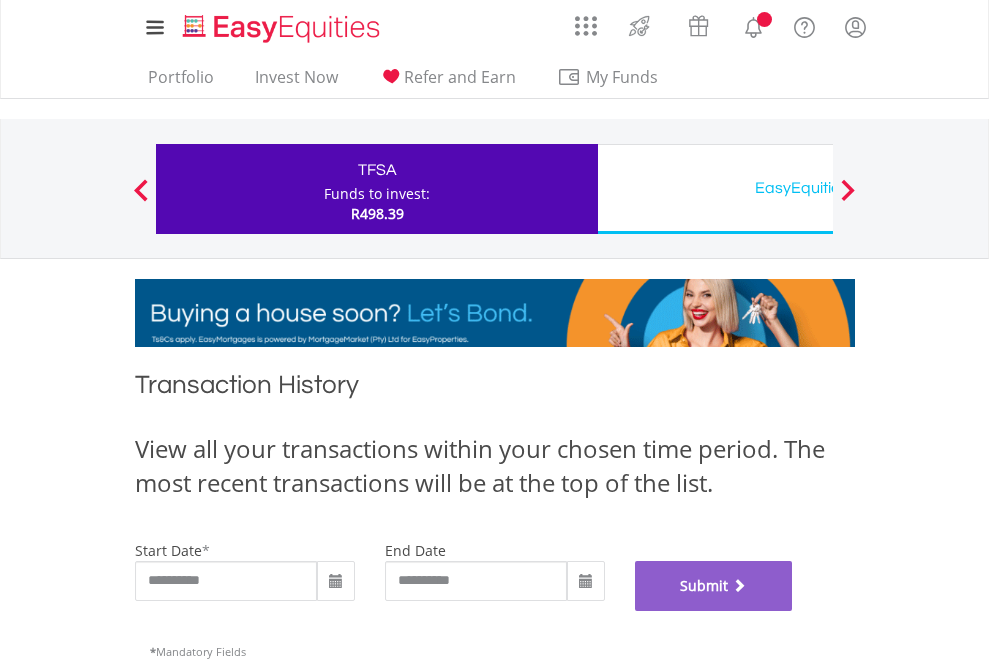 scroll, scrollTop: 811, scrollLeft: 0, axis: vertical 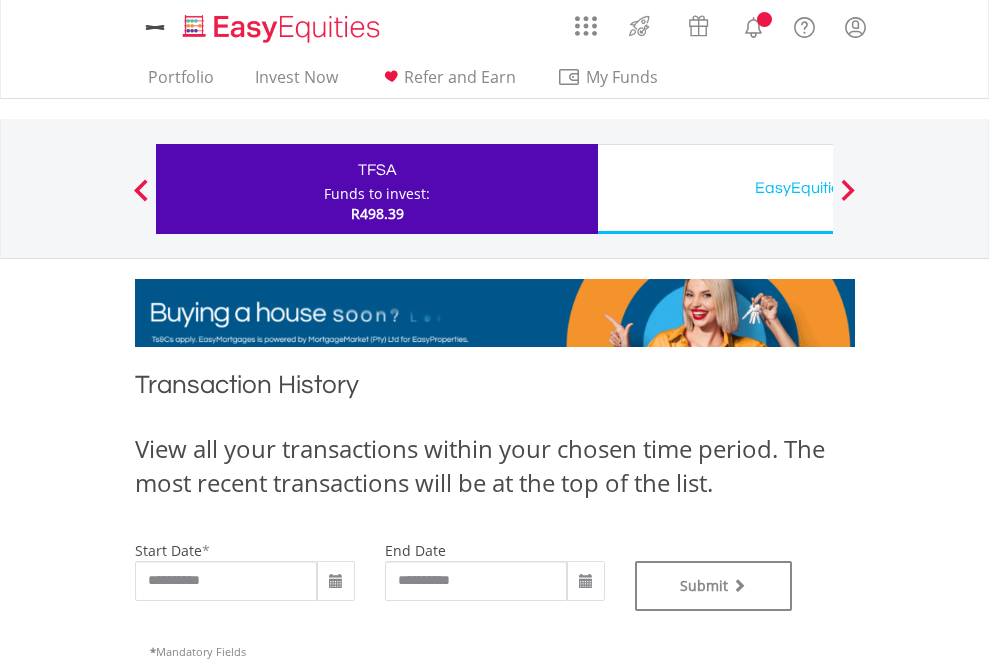 click on "EasyEquities USD" at bounding box center [818, 188] 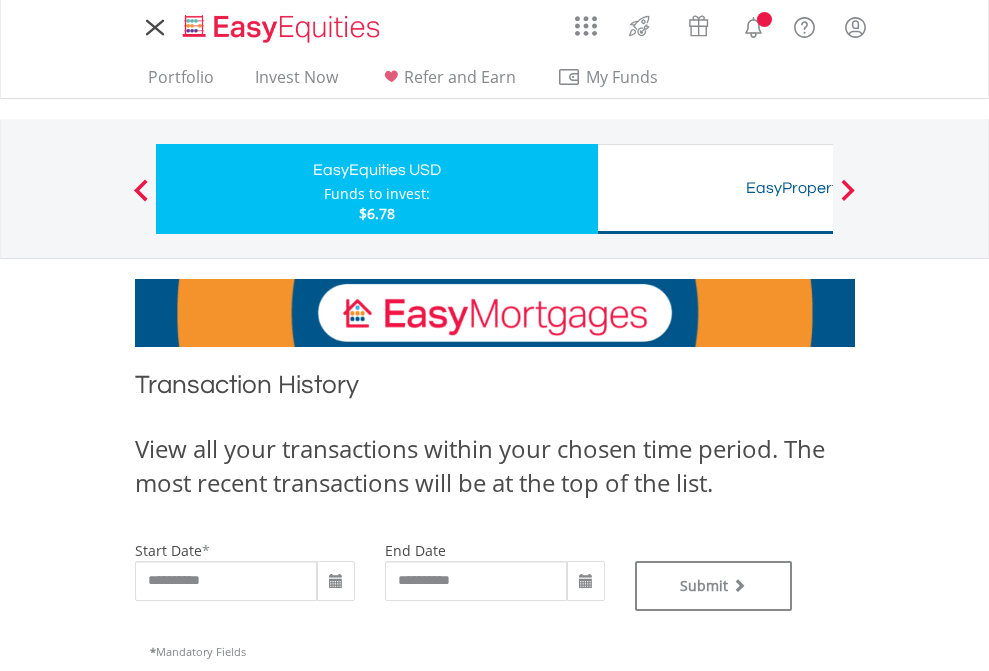 scroll, scrollTop: 0, scrollLeft: 0, axis: both 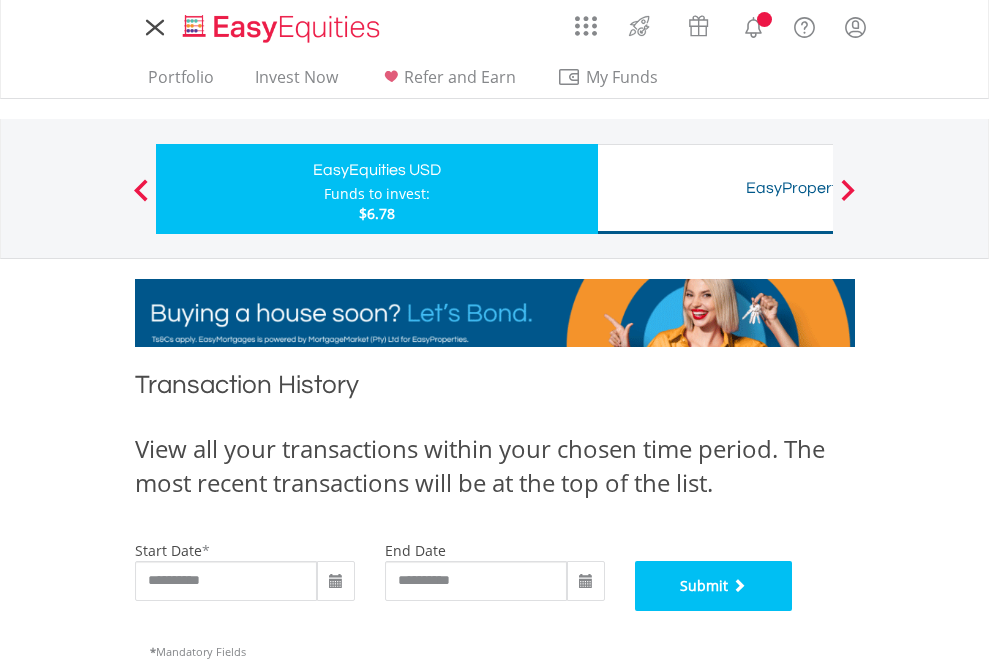 click on "Submit" at bounding box center [714, 586] 